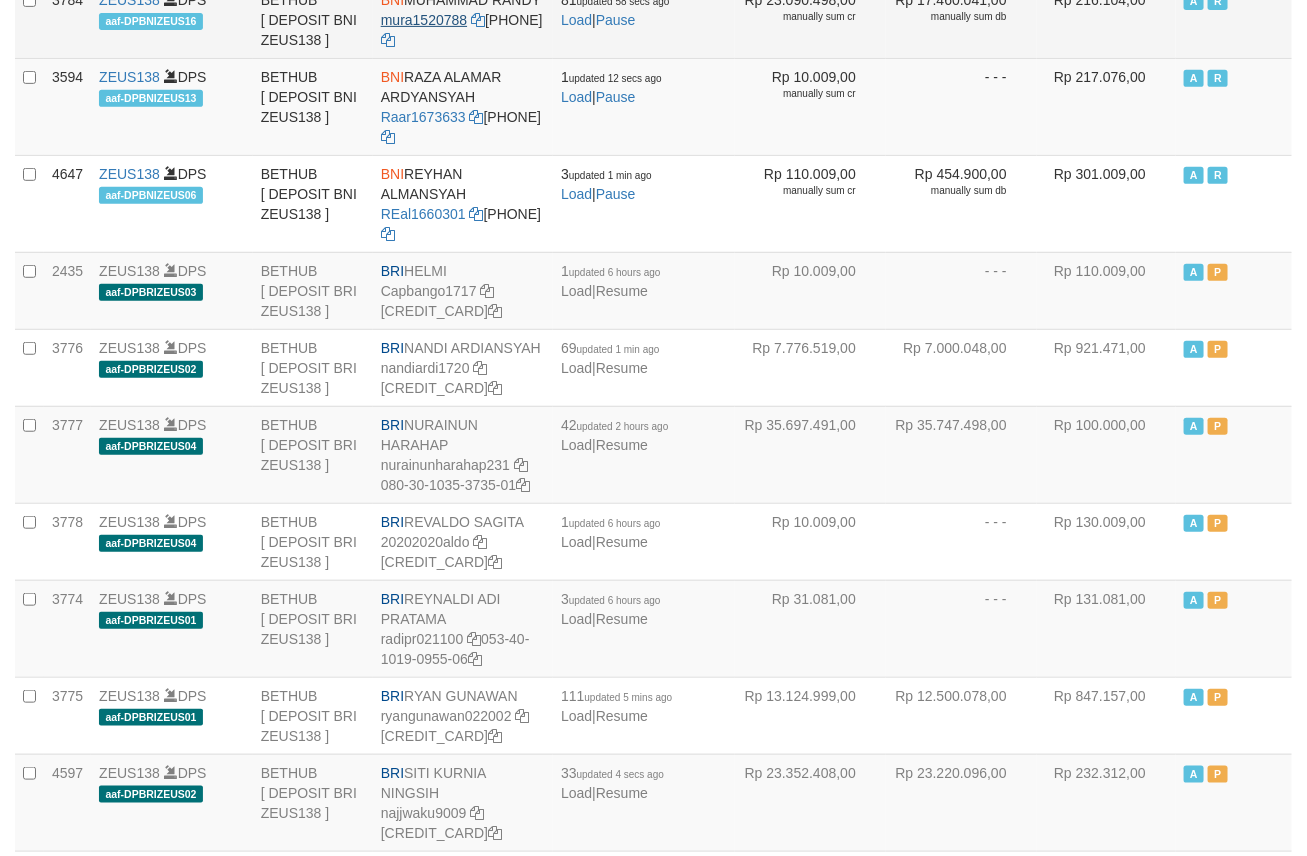 scroll, scrollTop: 0, scrollLeft: 0, axis: both 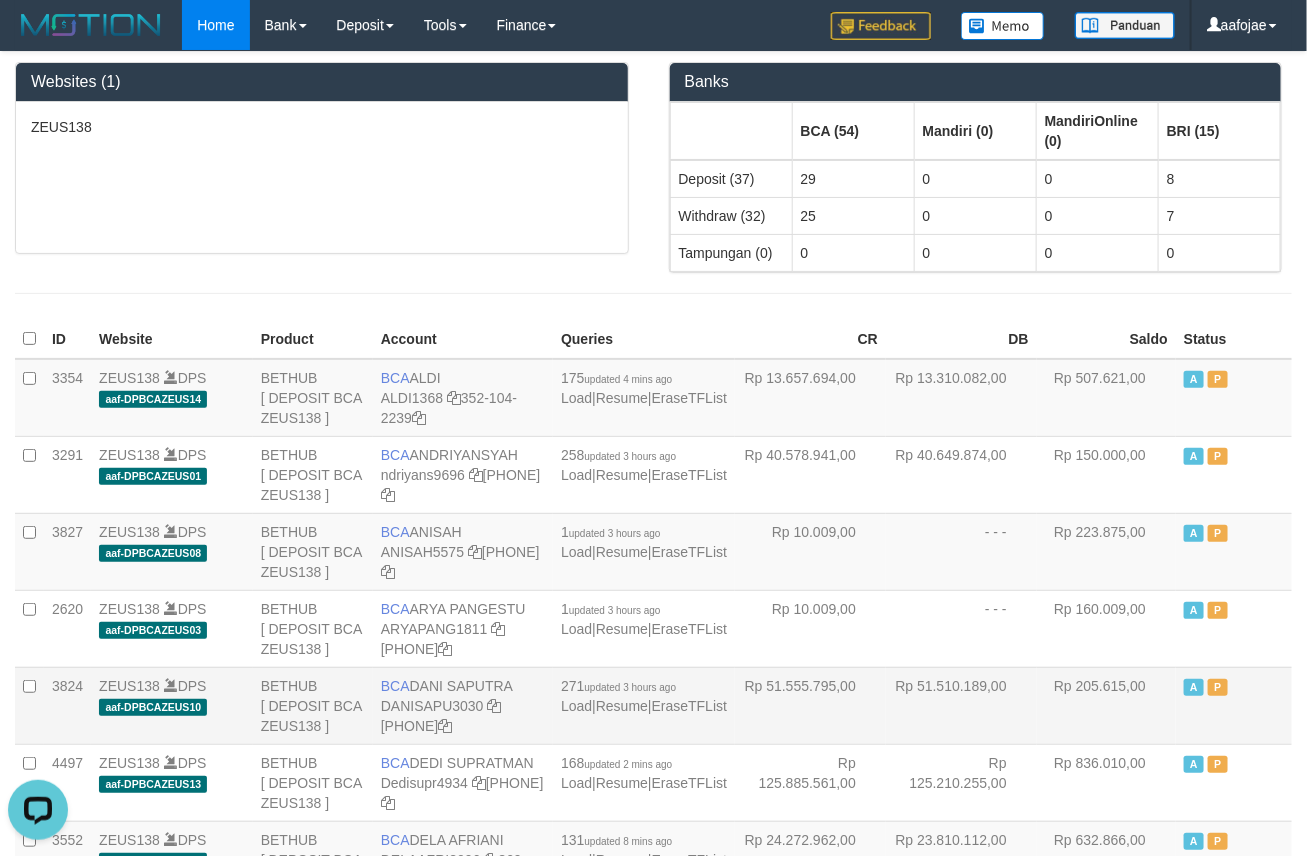 click on "ZEUS138
DPS
aaf-DPBCAZEUS10" at bounding box center [172, 705] 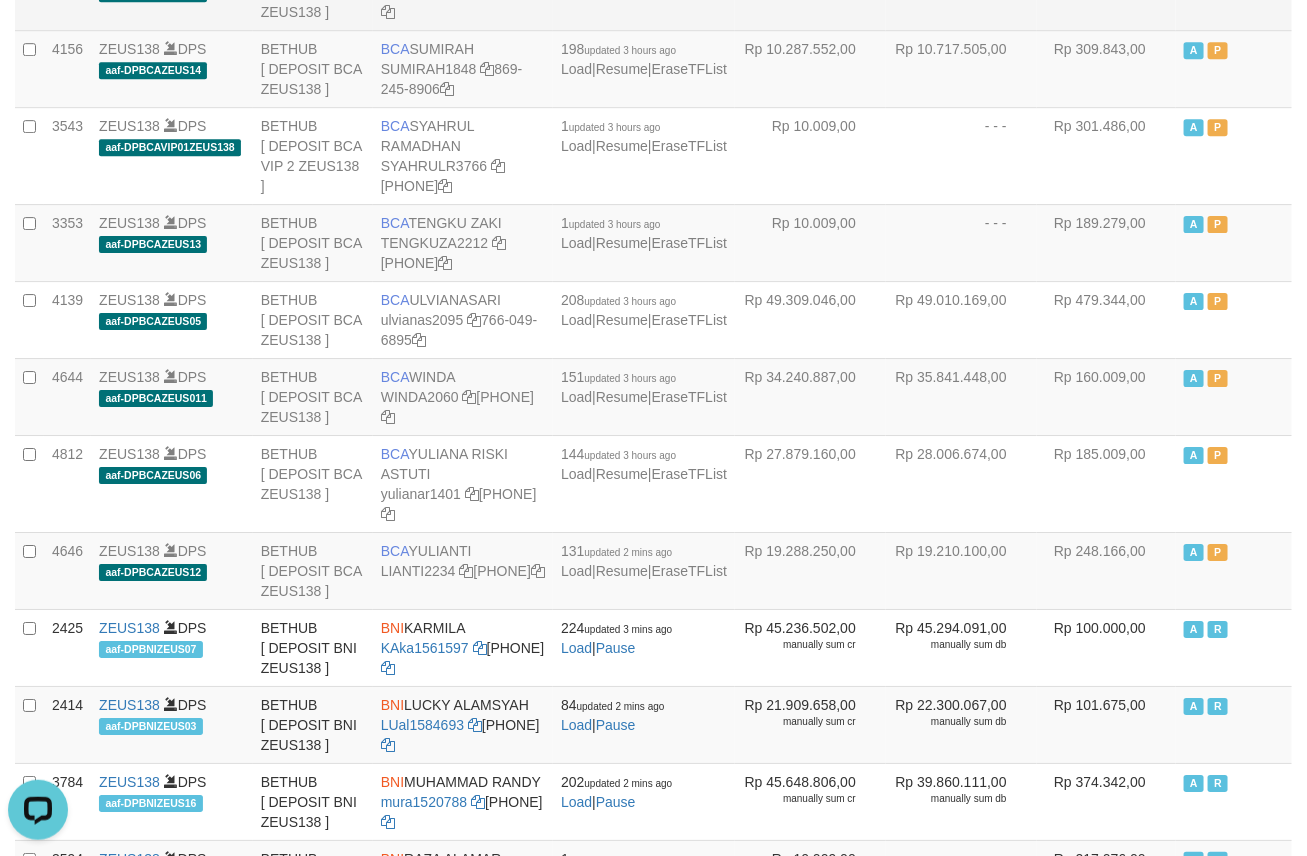 click on "BETHUB
[ DEPOSIT BCA ZEUS138 ]" at bounding box center (313, -9) 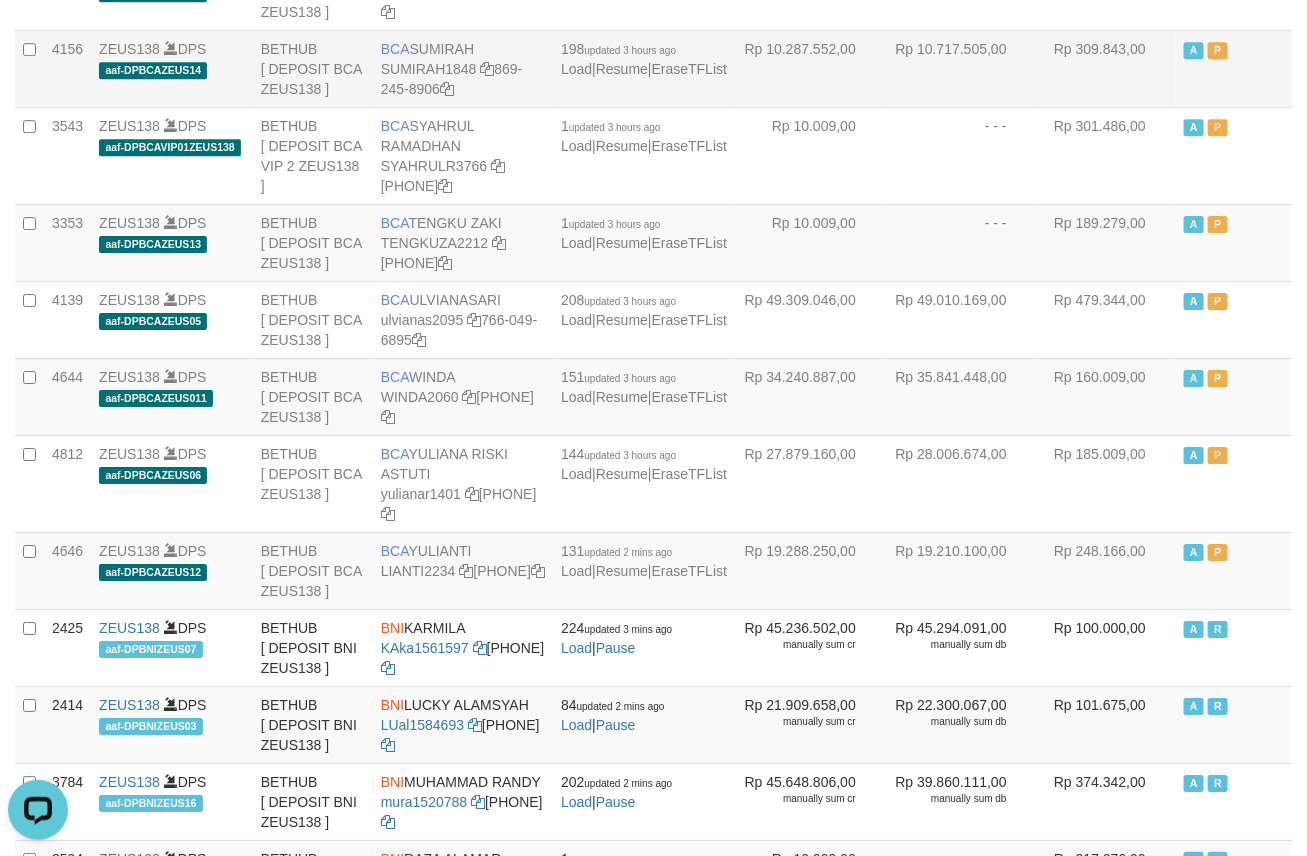 scroll, scrollTop: 493, scrollLeft: 0, axis: vertical 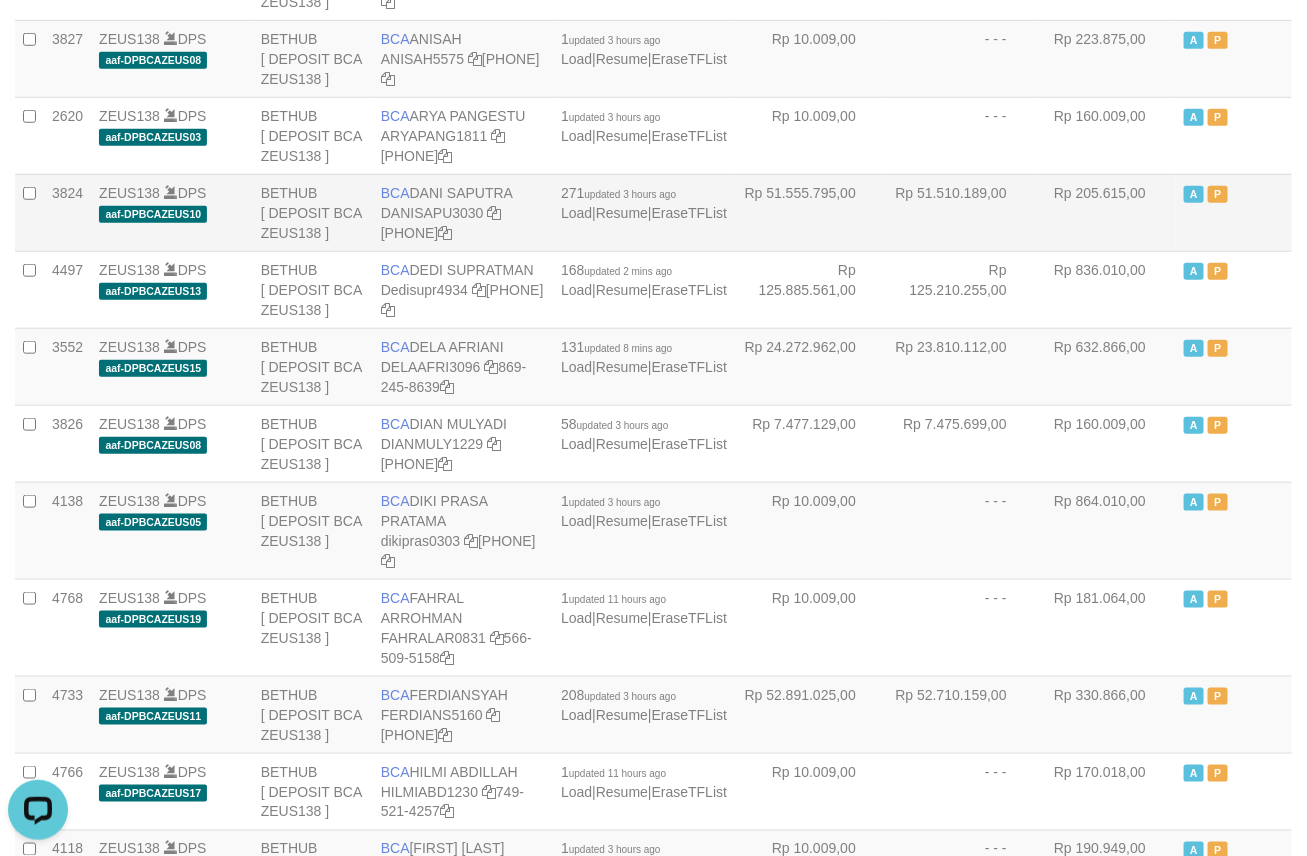 click on "BETHUB
[ DEPOSIT BCA ZEUS138 ]" at bounding box center [313, 212] 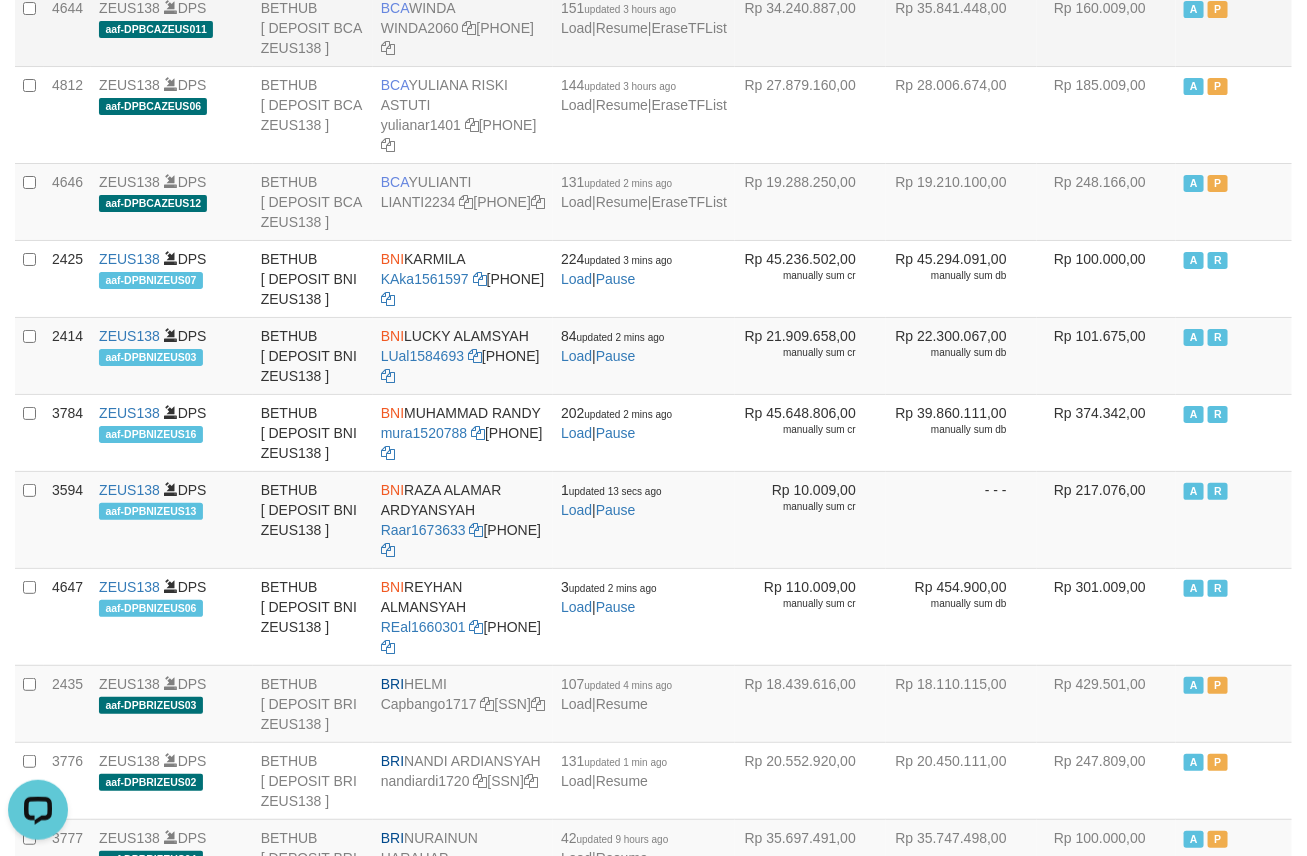 click on "BCA
WINDA
WINDA2060
352-137-1682" at bounding box center (463, 27) 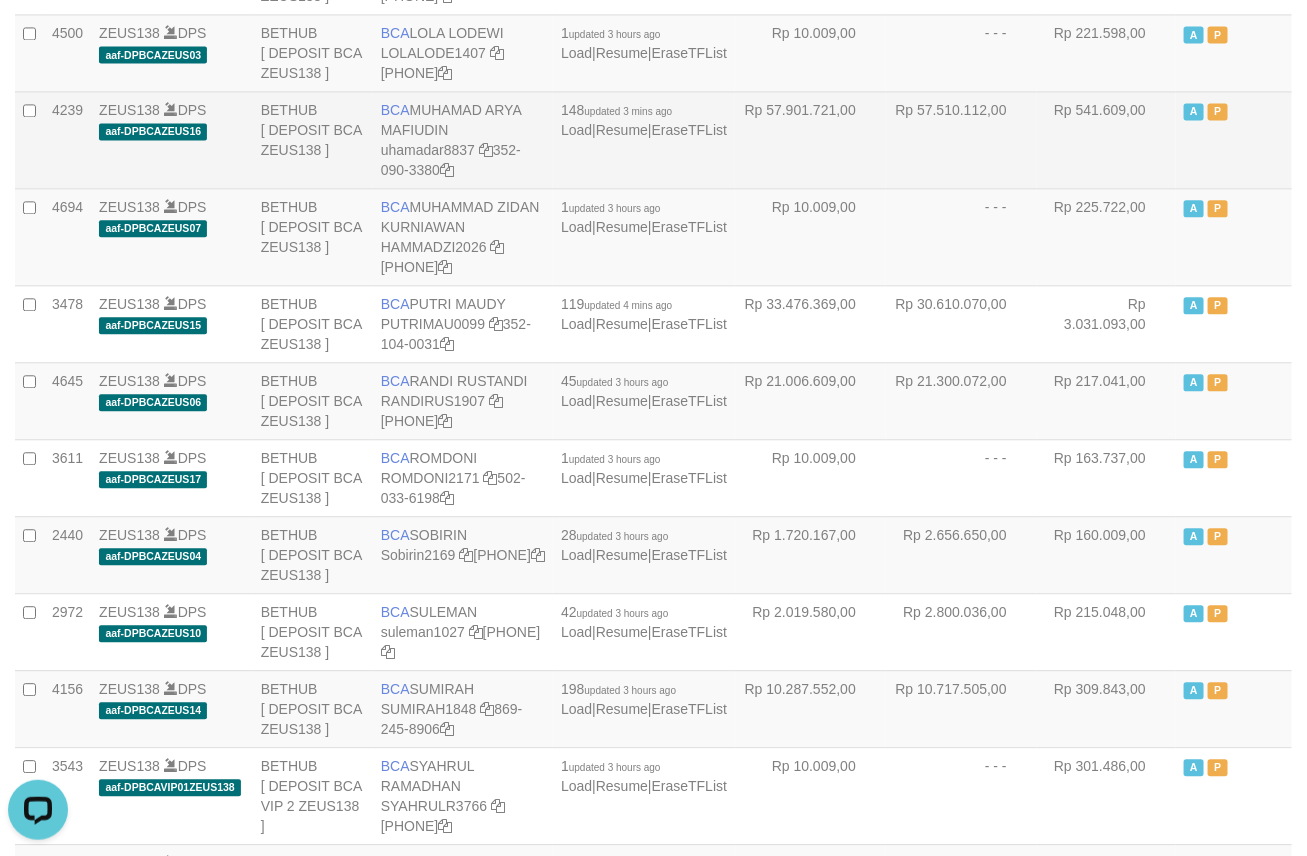 click on "BETHUB
[ DEPOSIT BCA ZEUS138 ]" at bounding box center [313, 139] 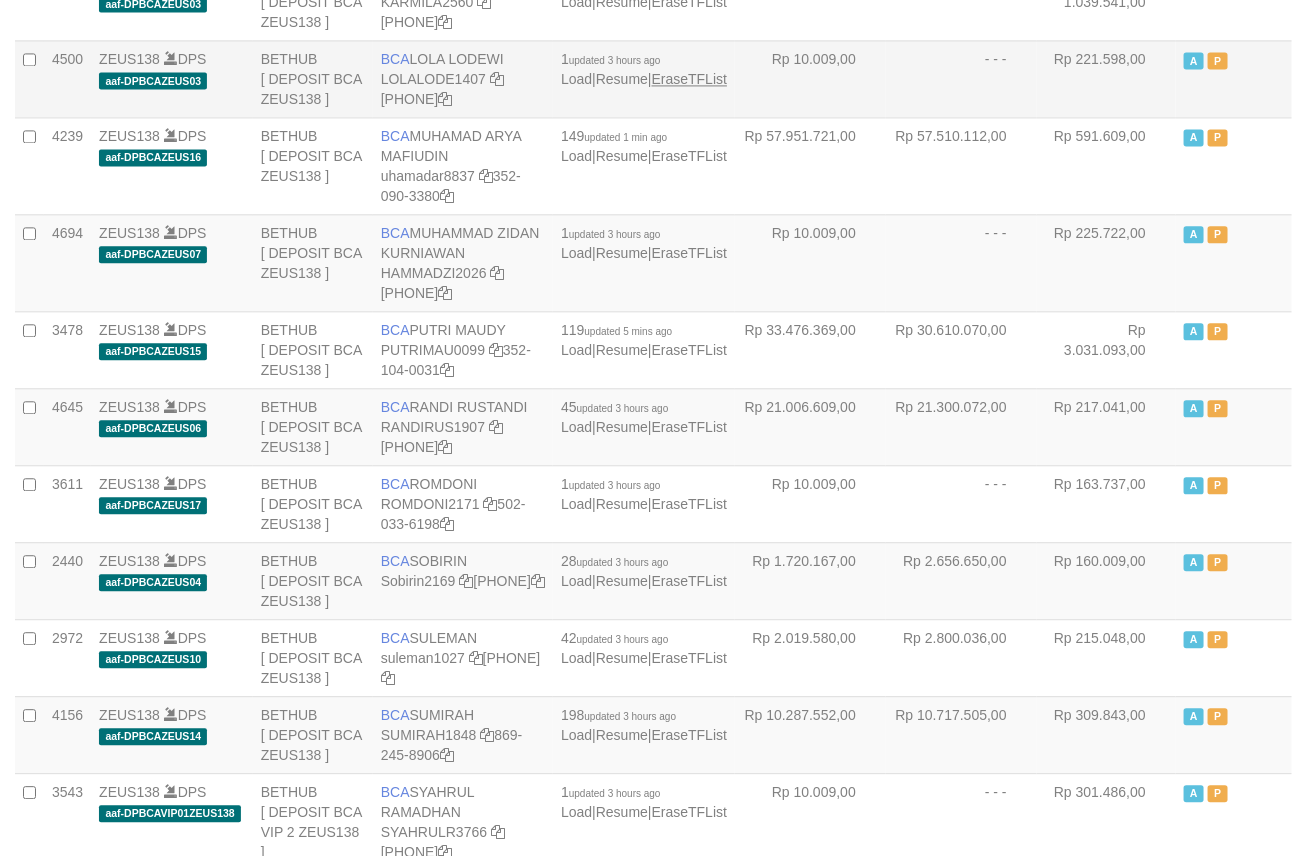 scroll, scrollTop: 1463, scrollLeft: 0, axis: vertical 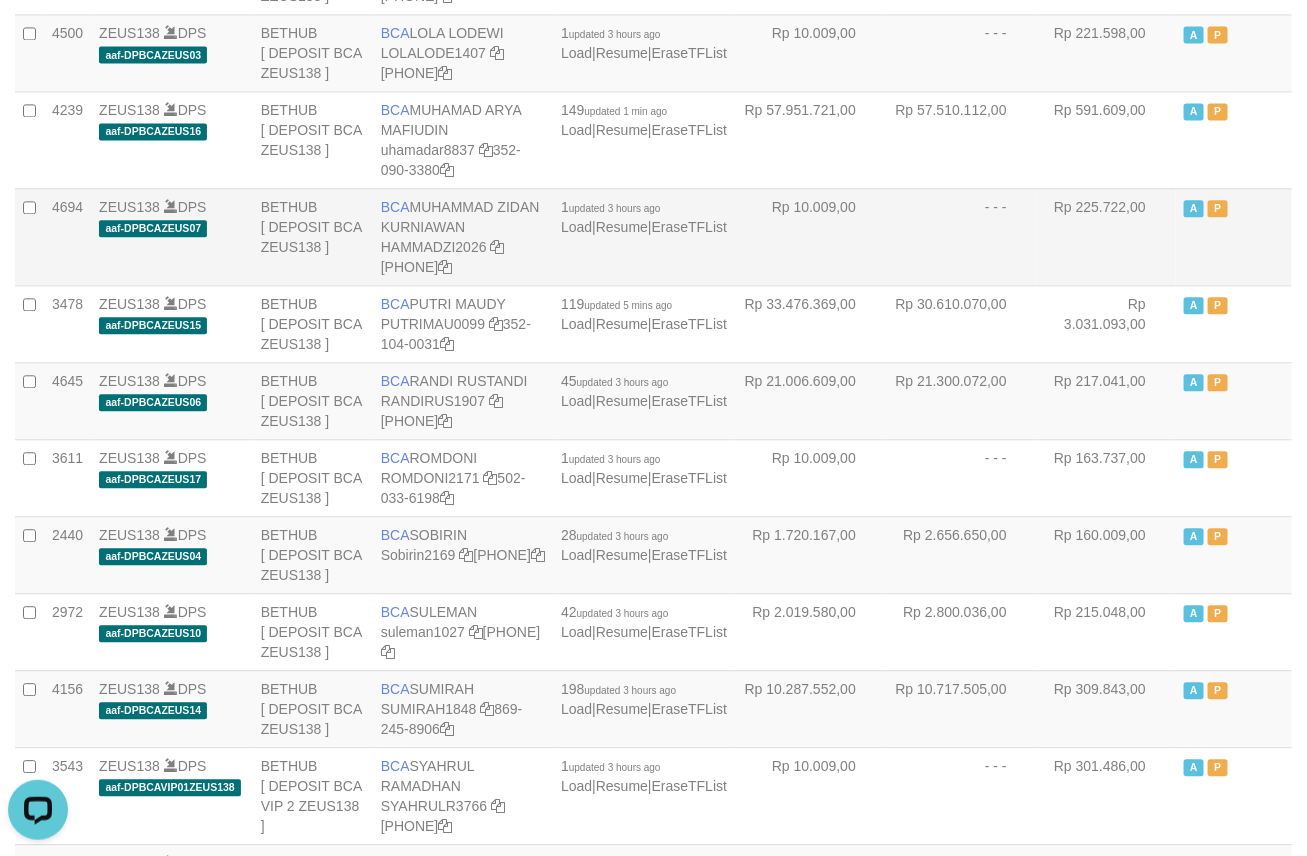 click on "ZEUS138
DPS
aaf-DPBCAZEUS07" at bounding box center [172, 236] 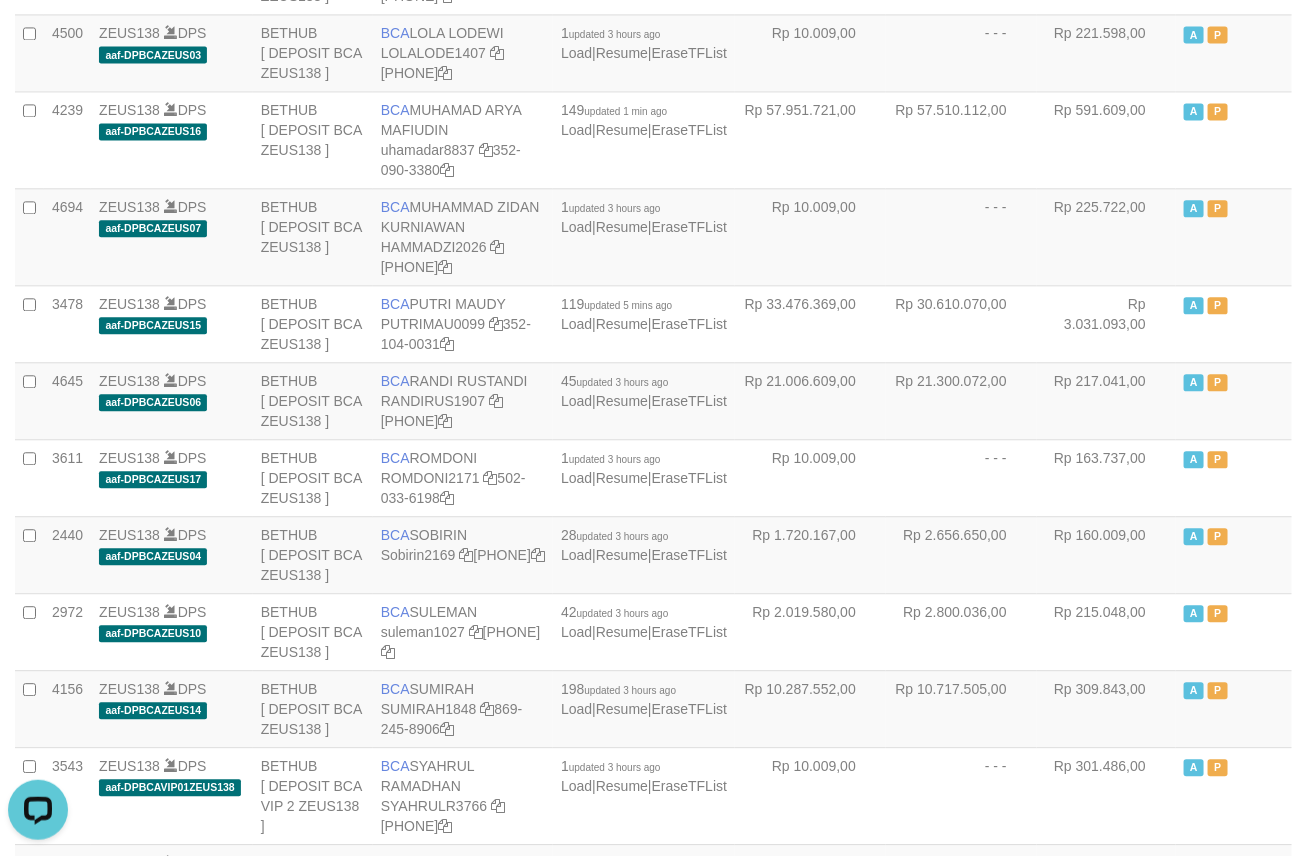 scroll, scrollTop: 2278, scrollLeft: 0, axis: vertical 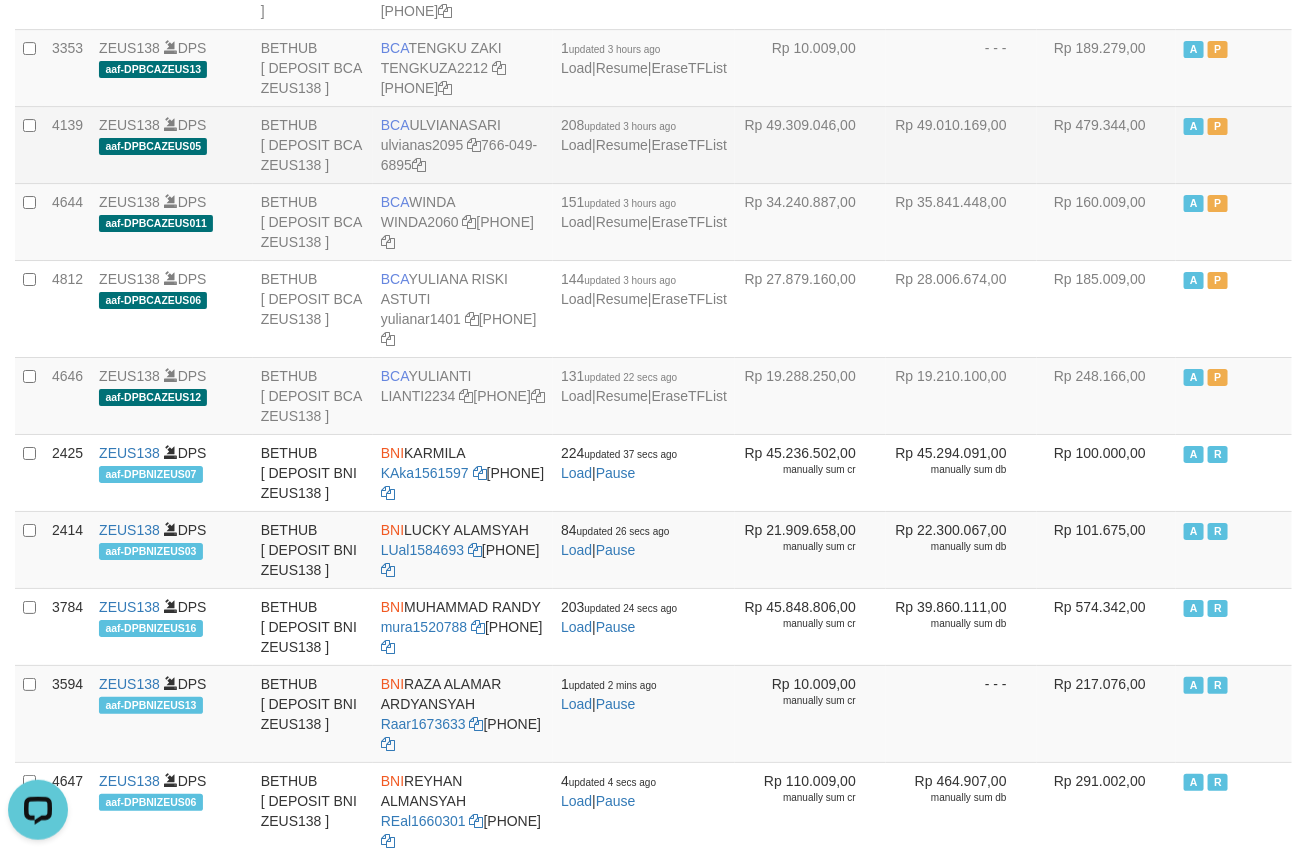 click on "ZEUS138
DPS
aaf-DPBCAZEUS05" at bounding box center [172, 144] 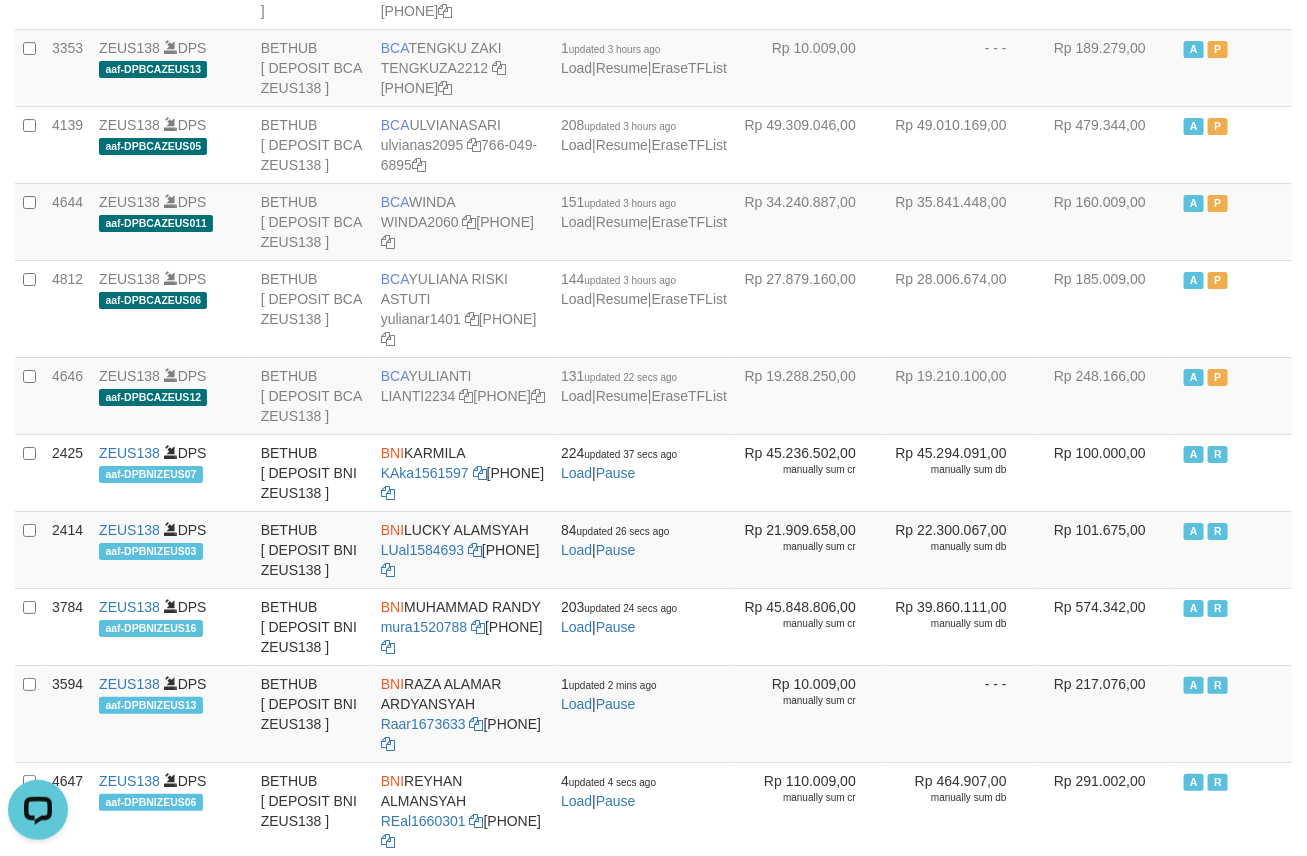 scroll, scrollTop: 1463, scrollLeft: 0, axis: vertical 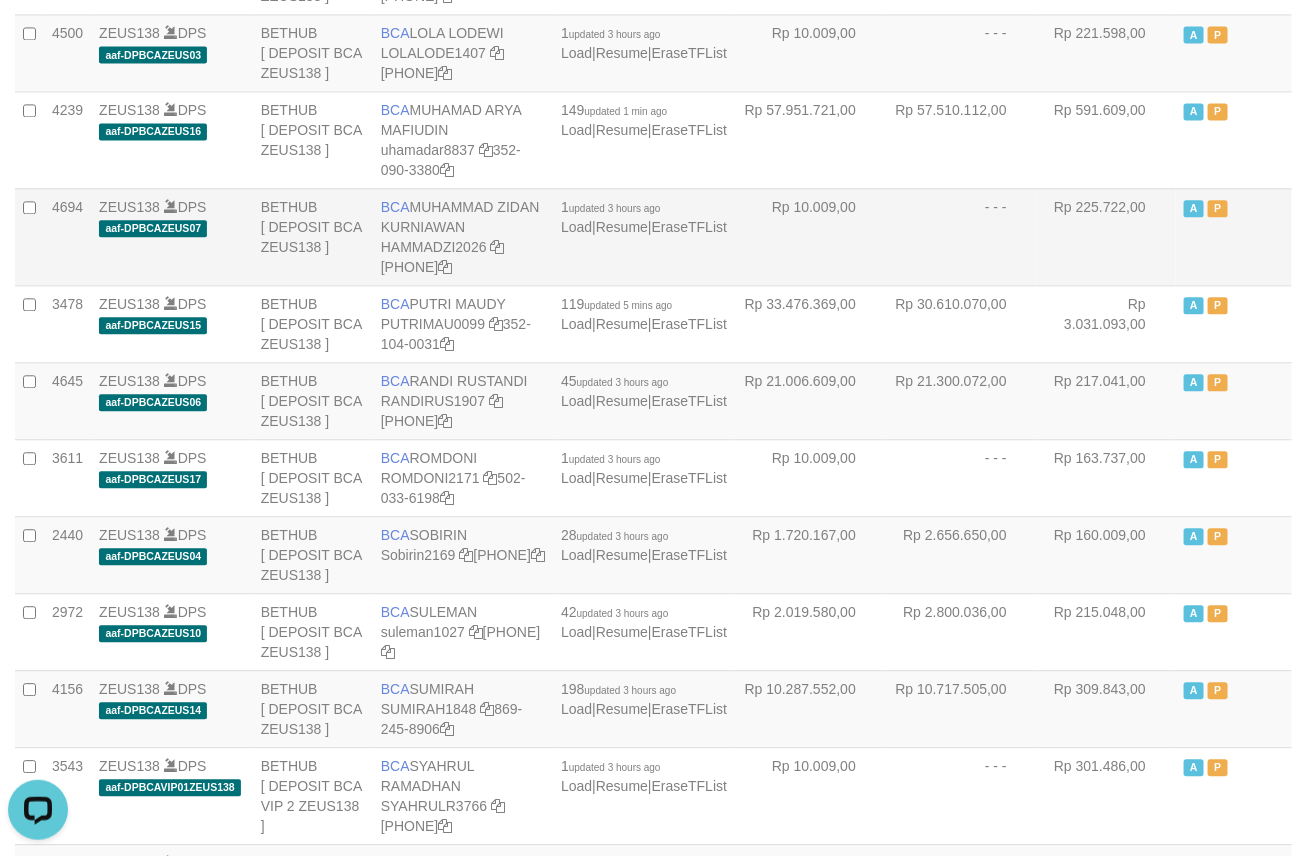 click on "ZEUS138
DPS
aaf-DPBCAZEUS07" at bounding box center [172, 236] 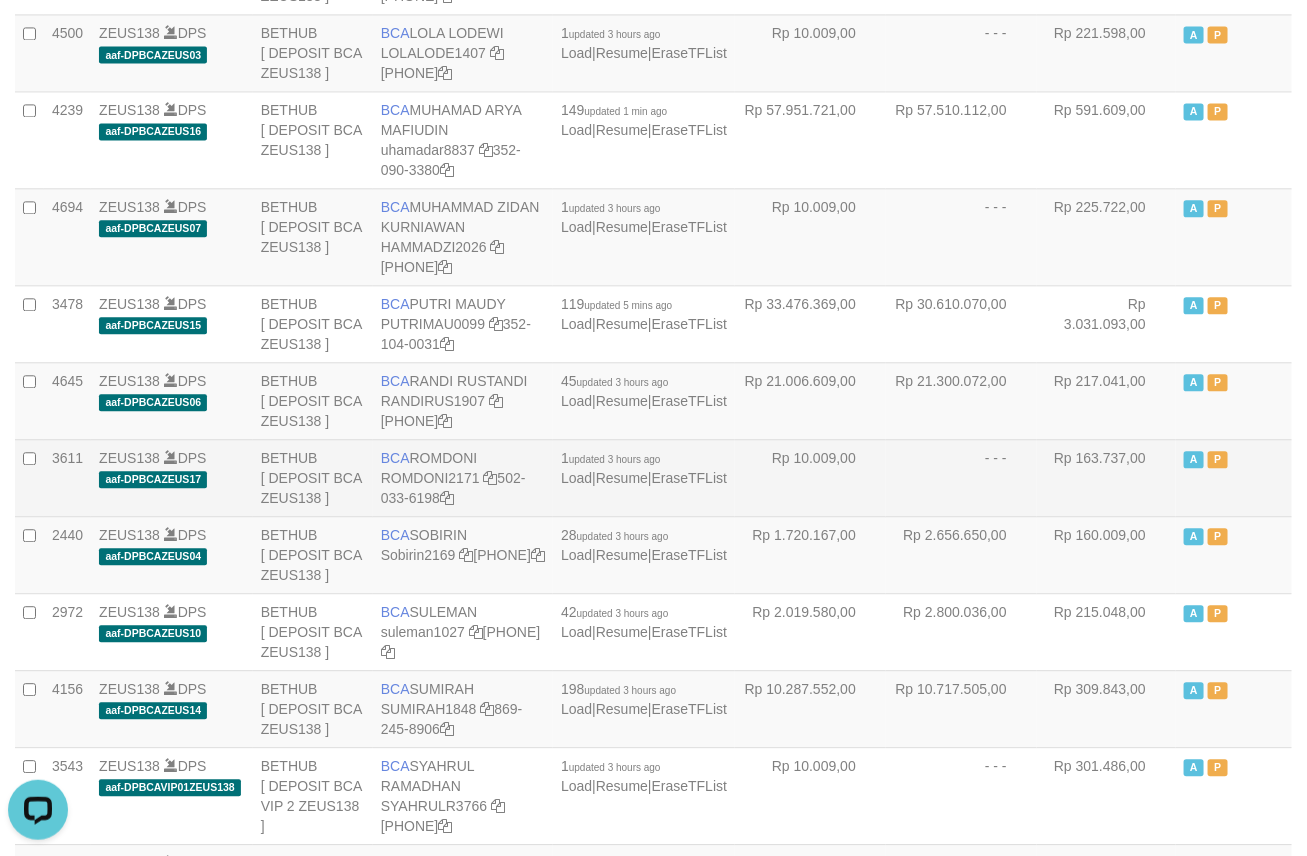 click on "3611" at bounding box center [67, 477] 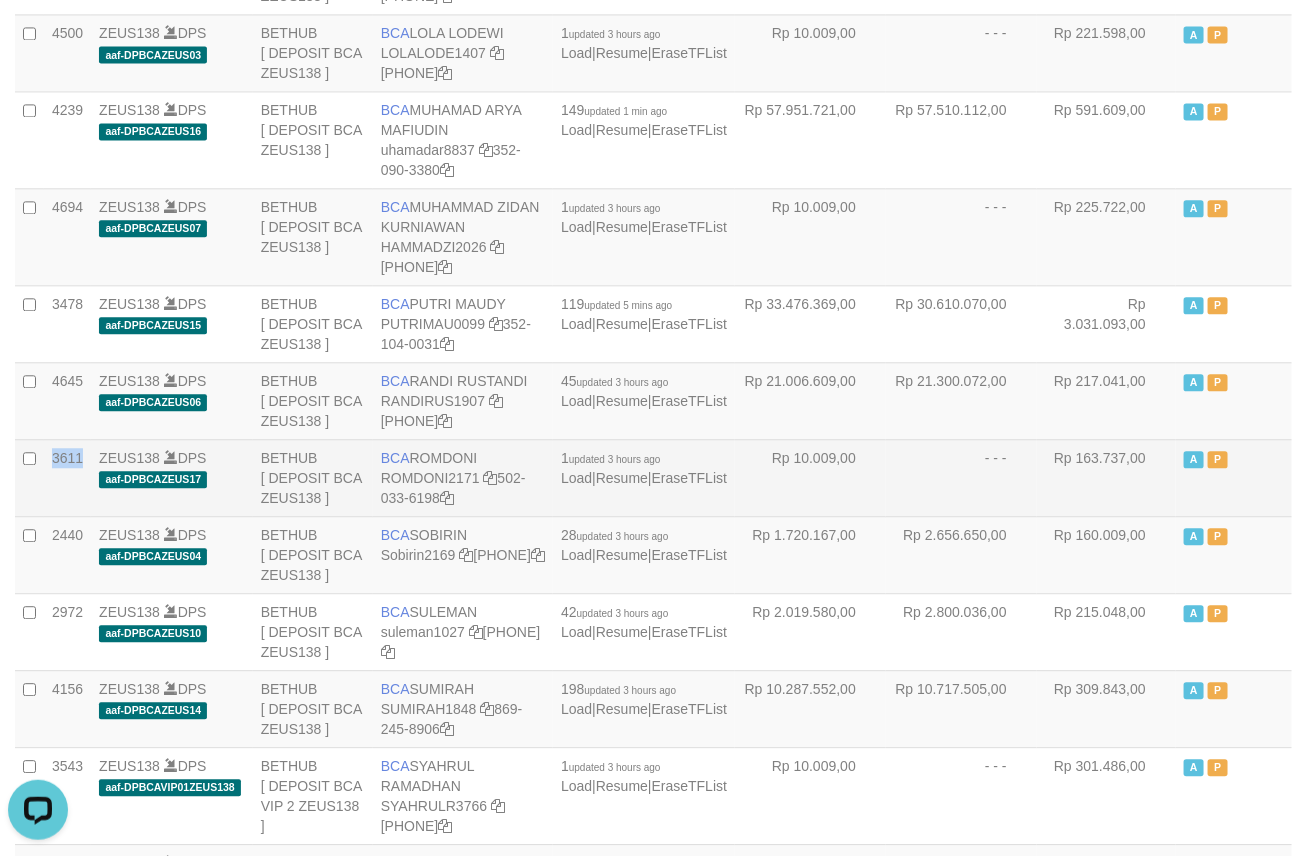 click on "3611" at bounding box center [67, 477] 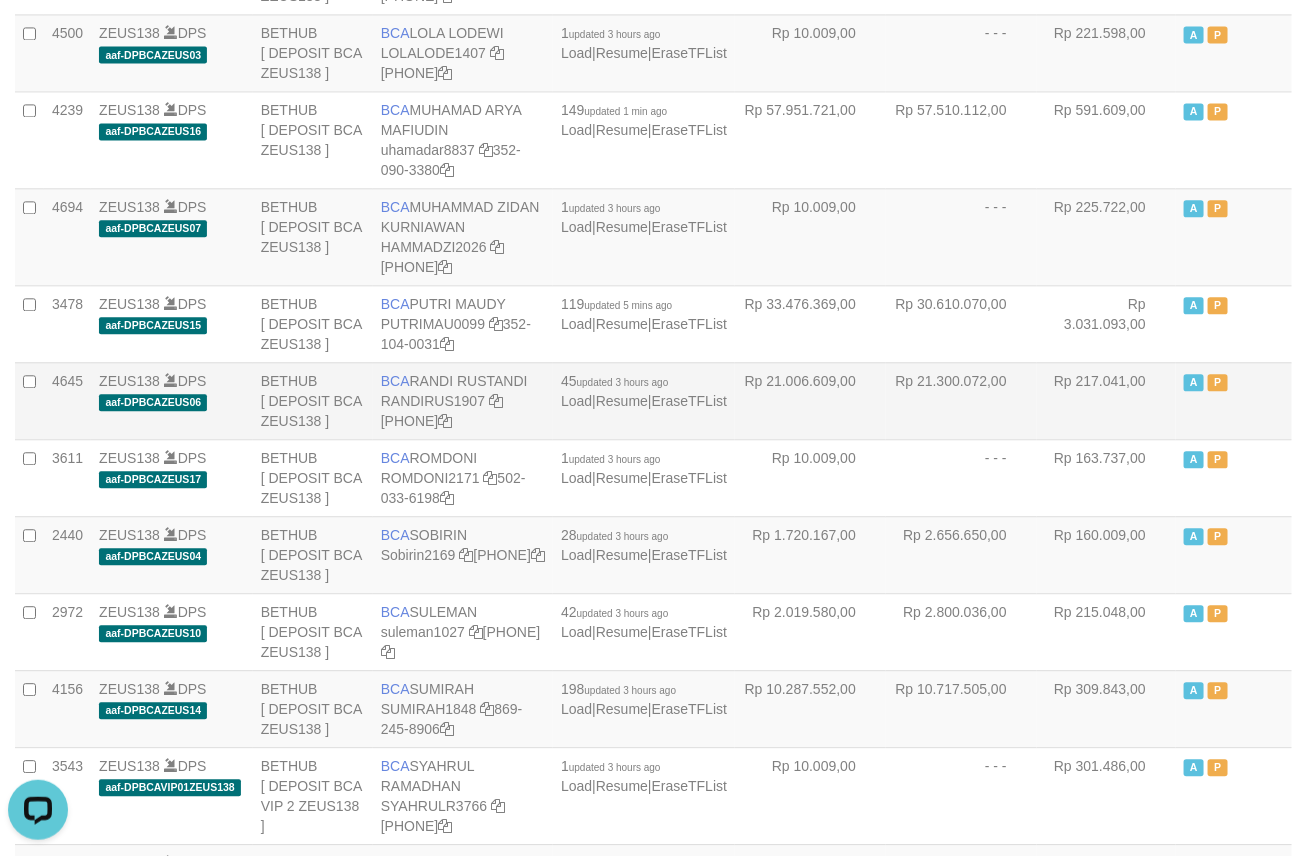 click on "ZEUS138
DPS
aaf-DPBCAZEUS06" at bounding box center (172, 400) 